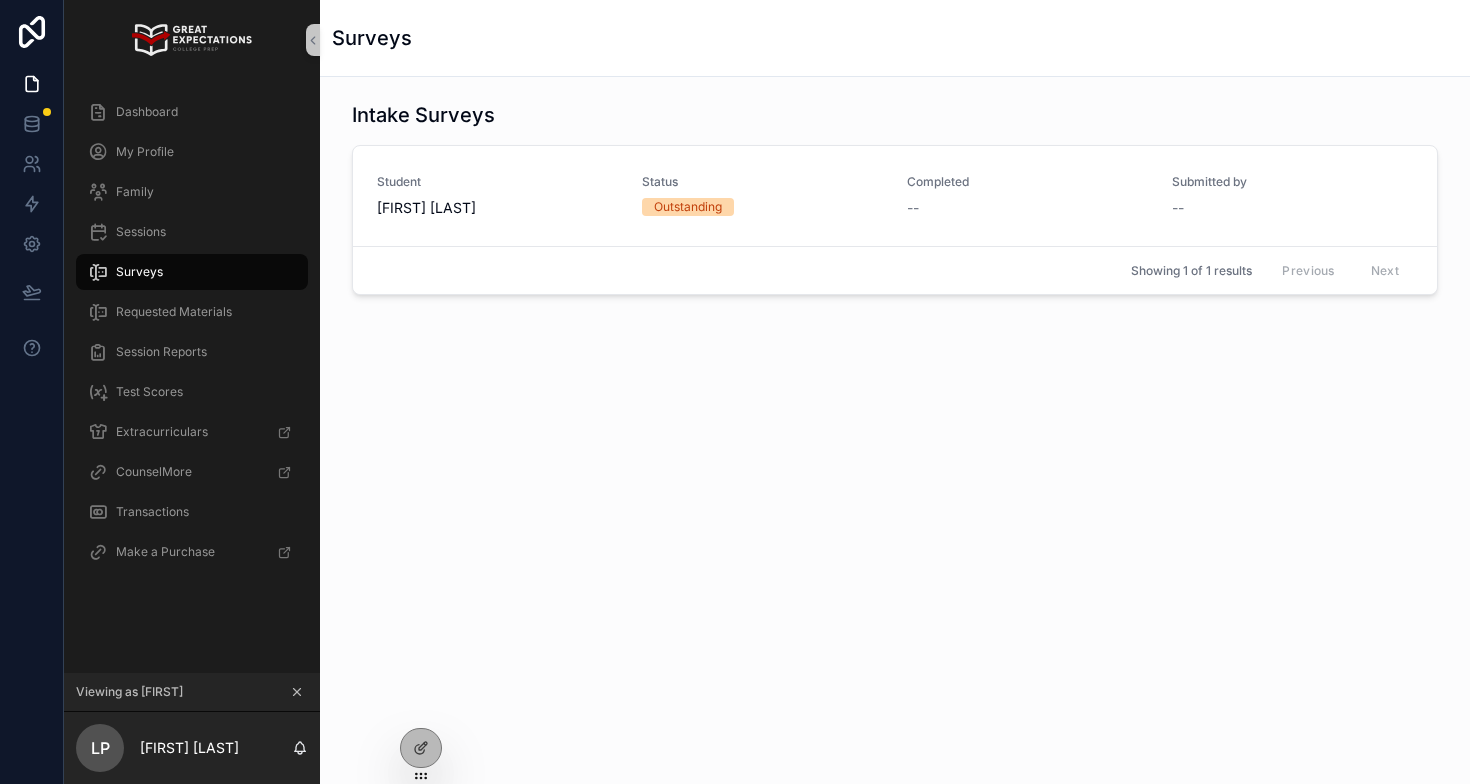 scroll, scrollTop: 0, scrollLeft: 0, axis: both 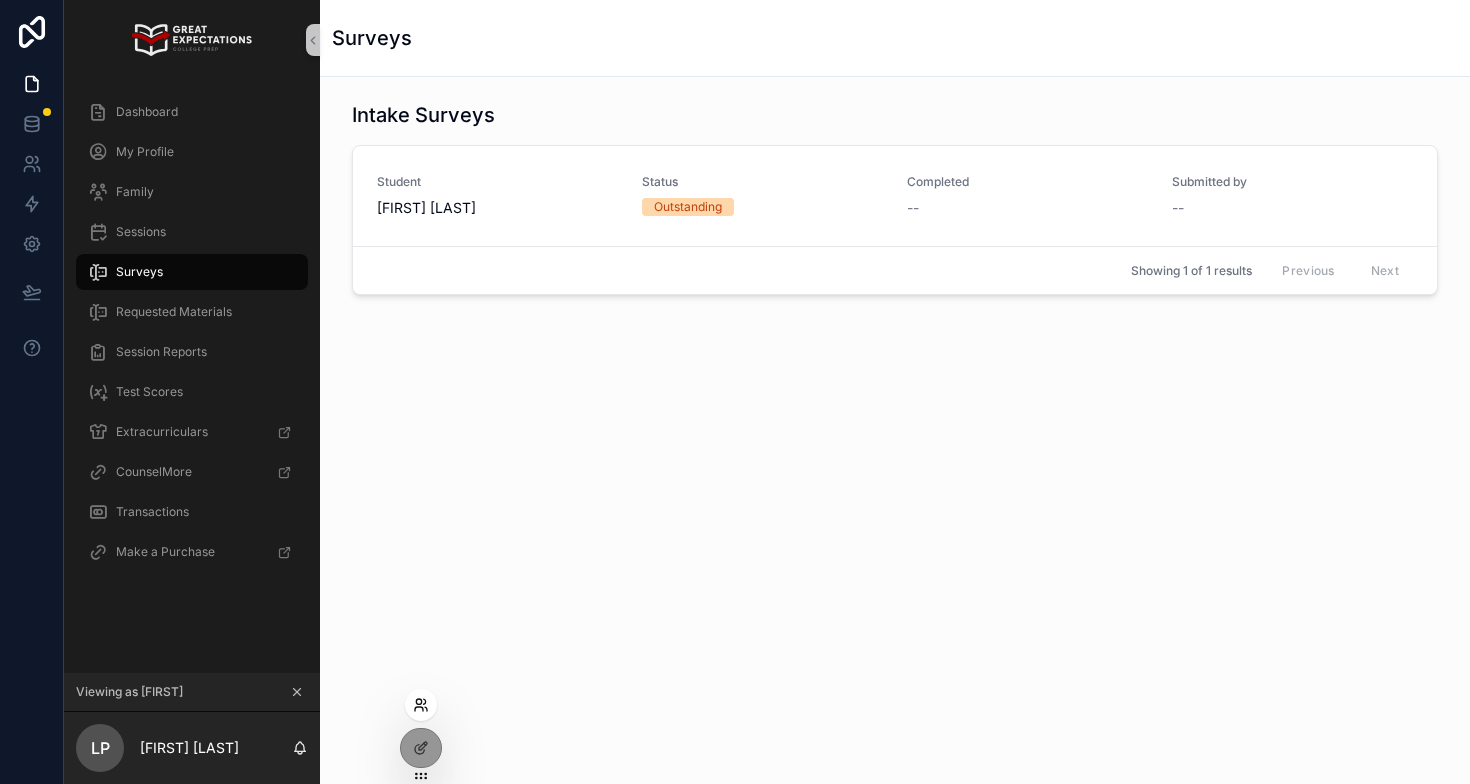click 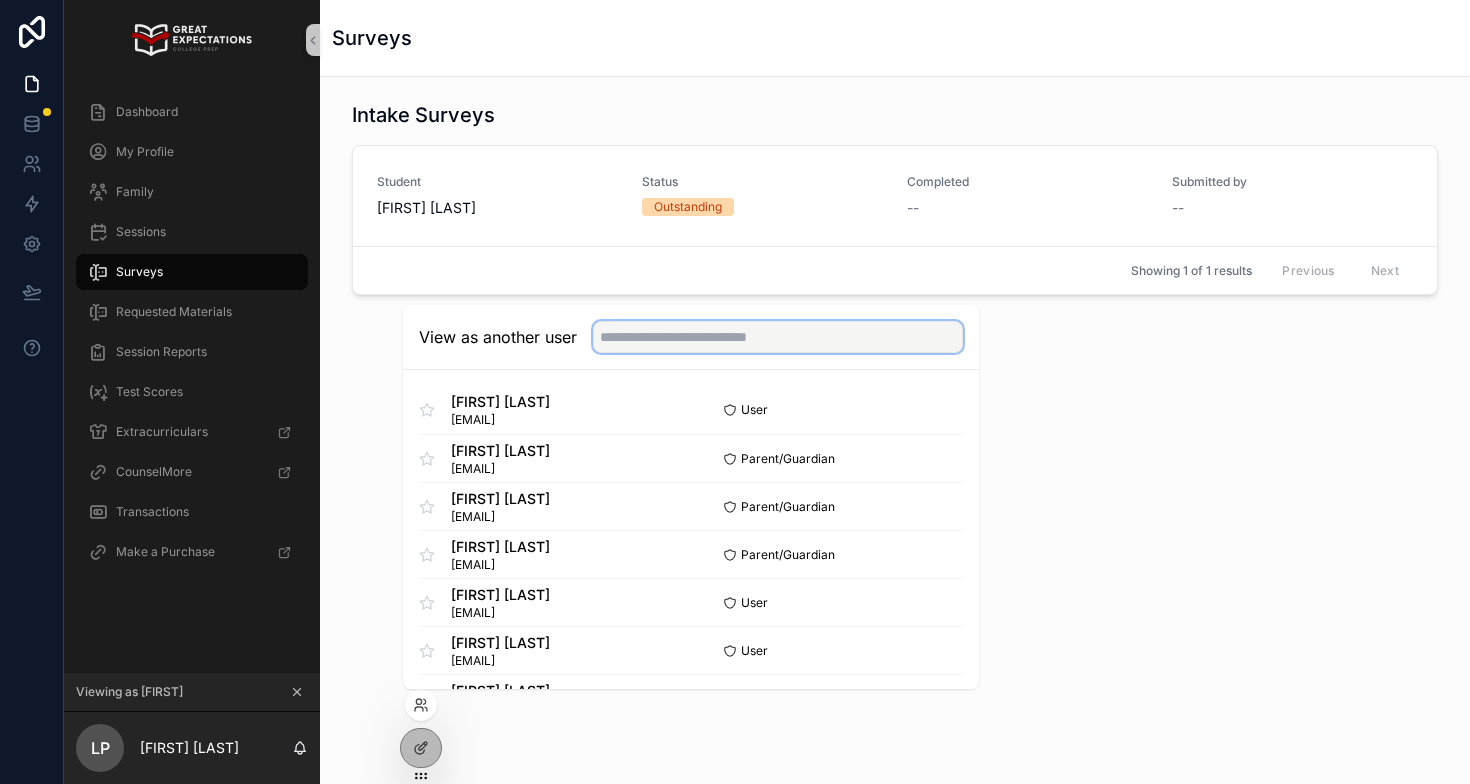 click at bounding box center [778, 337] 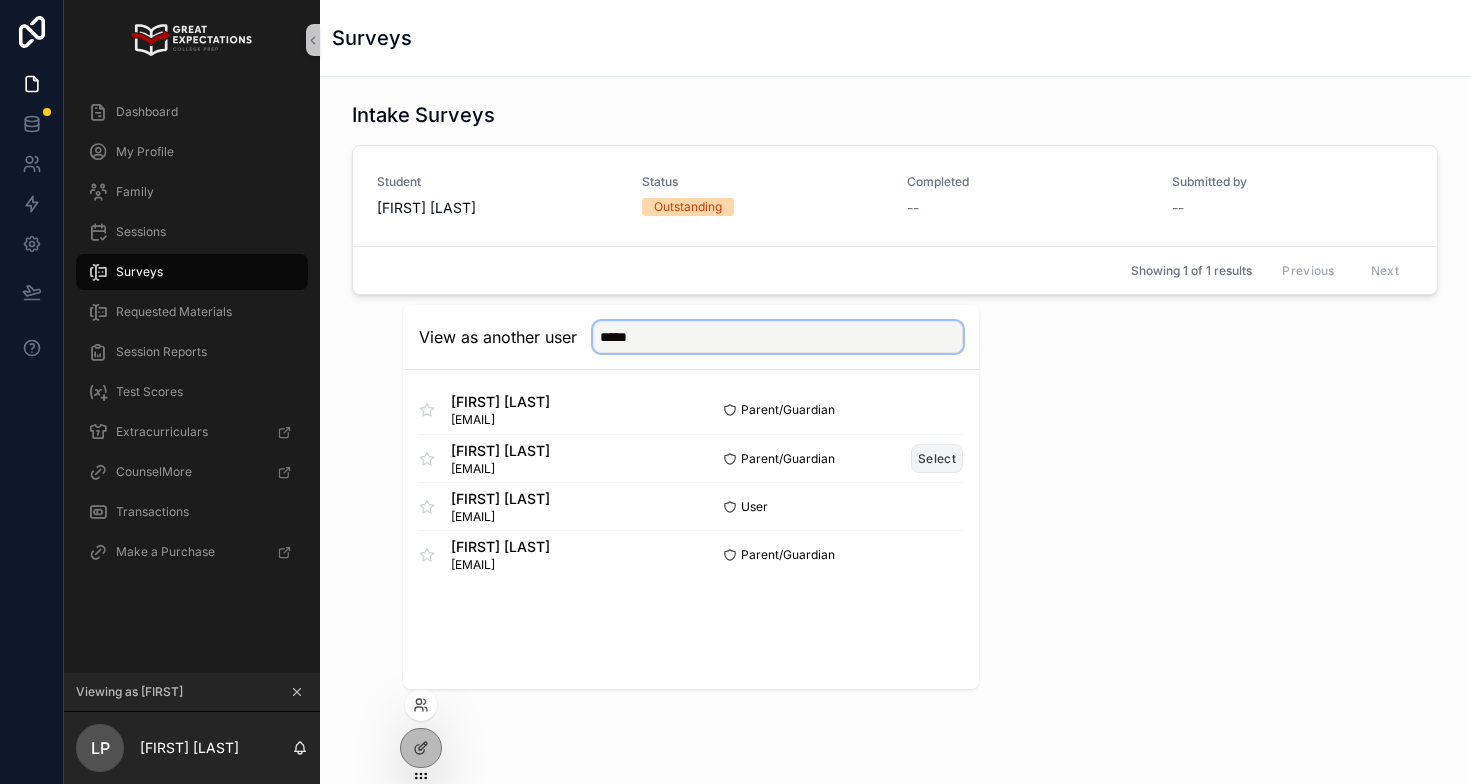 type on "*****" 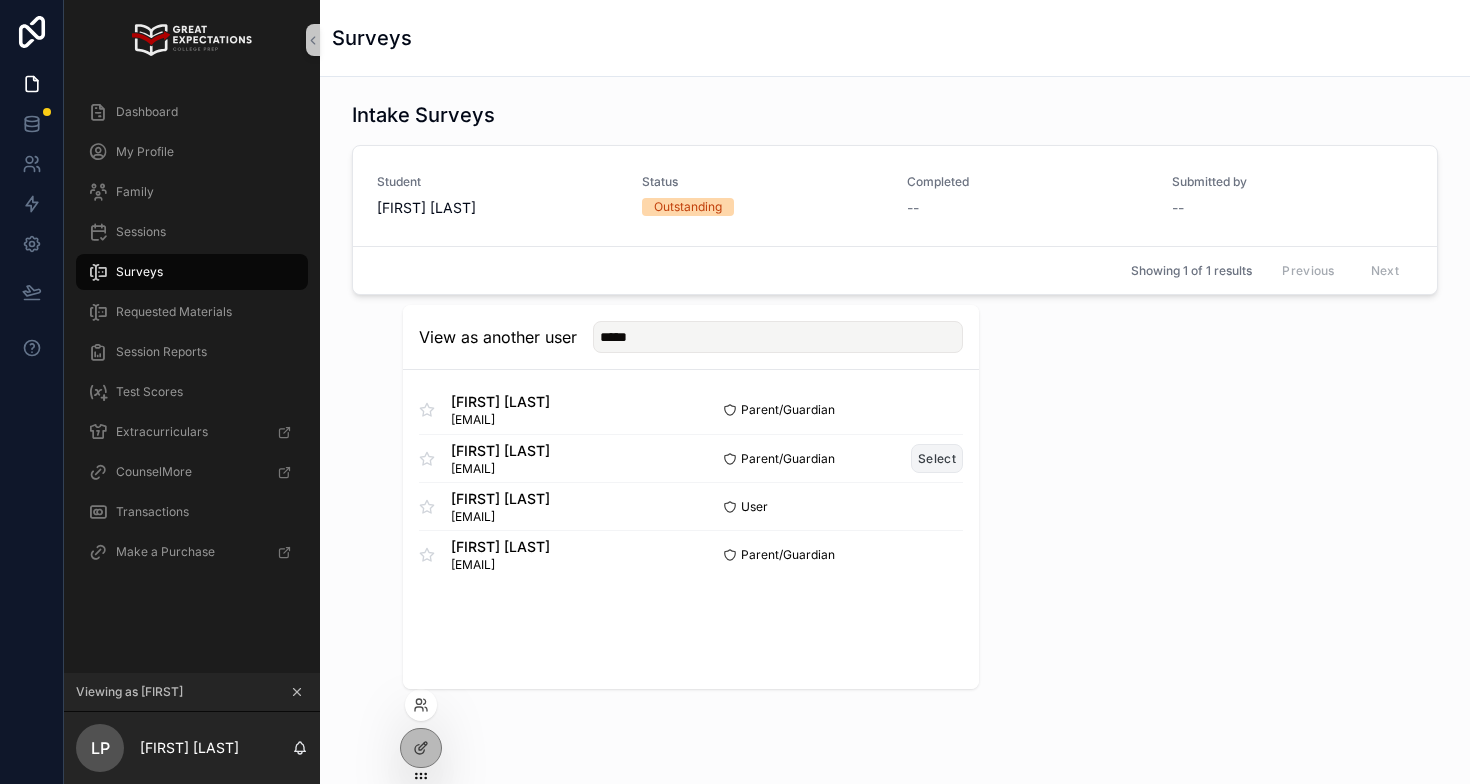 click on "Select" at bounding box center [937, 458] 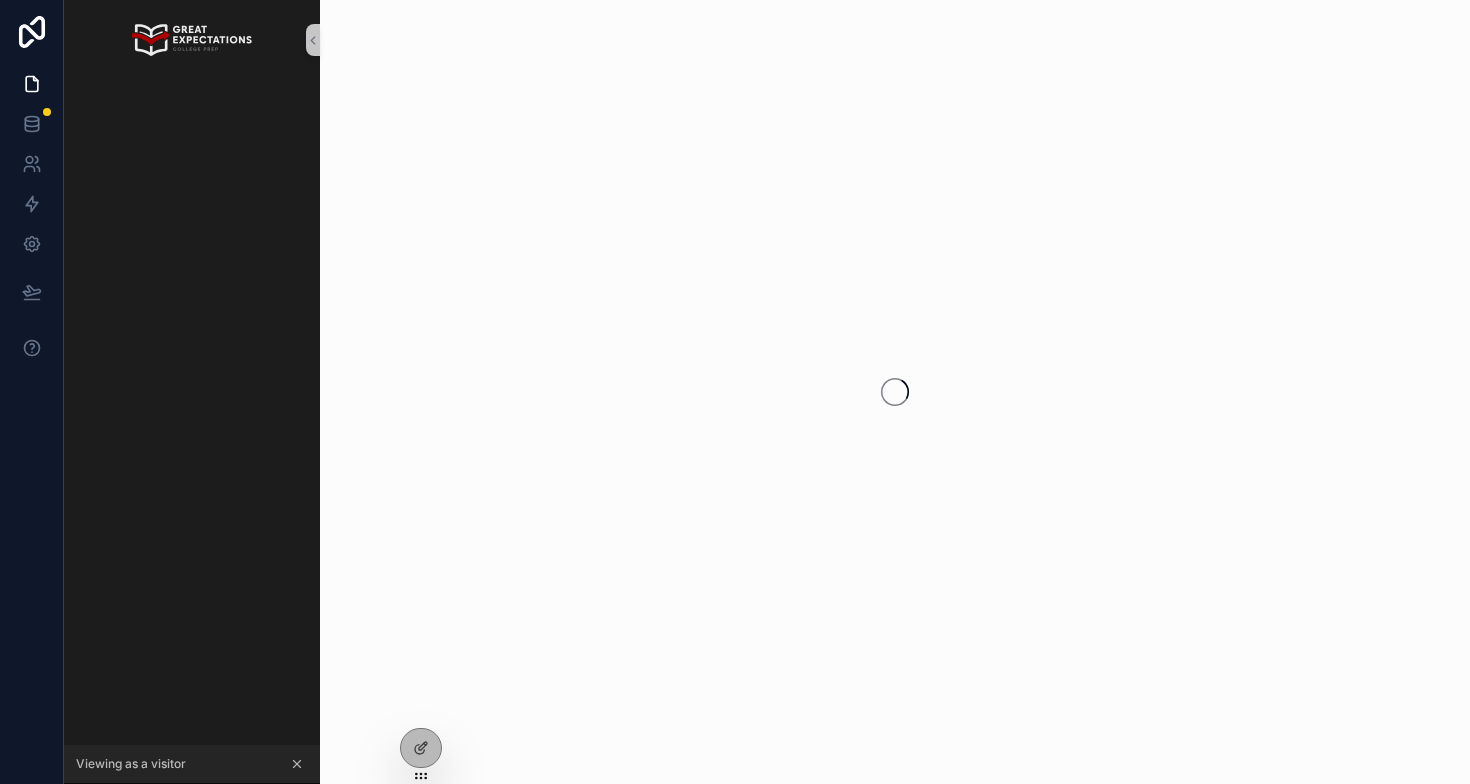 scroll, scrollTop: 0, scrollLeft: 0, axis: both 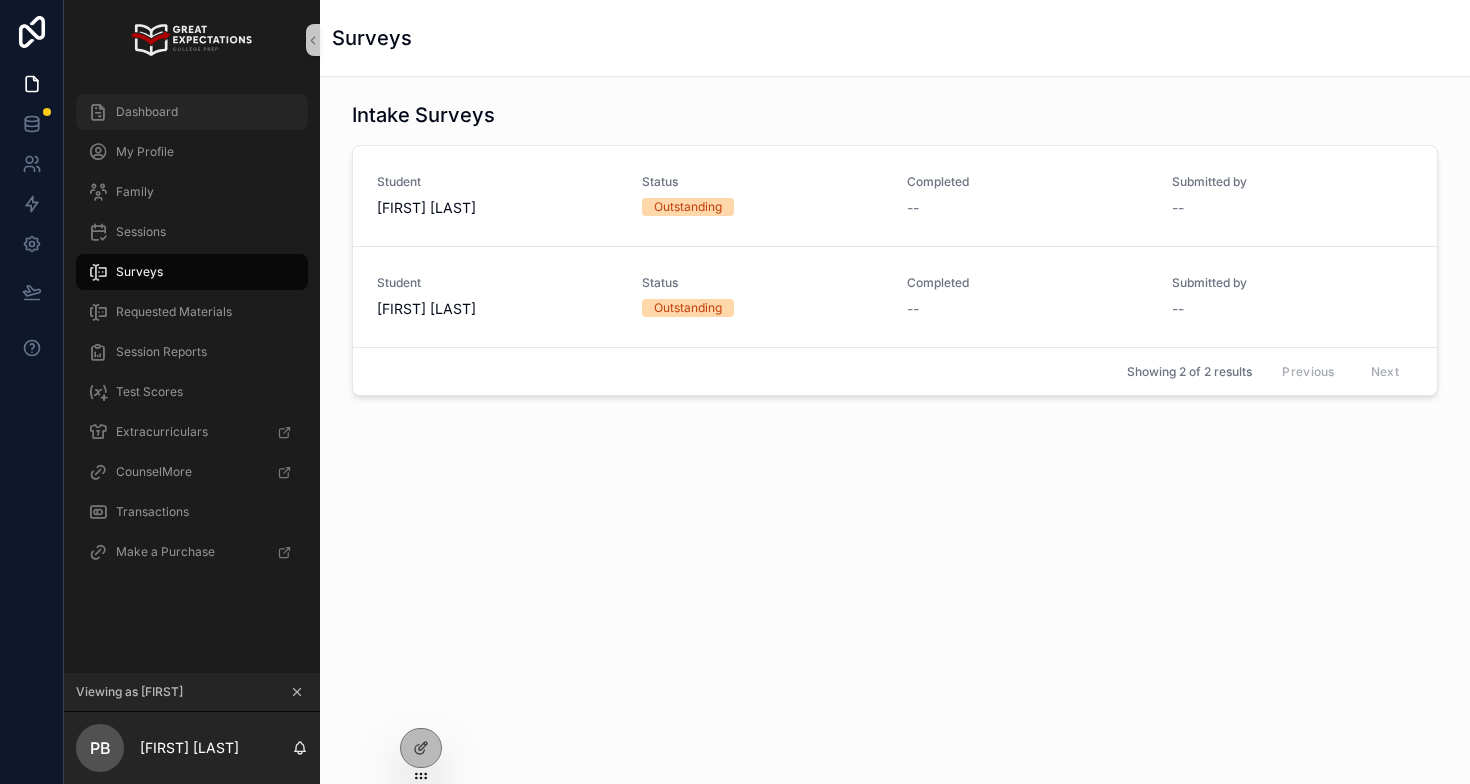 click on "Dashboard" at bounding box center [192, 112] 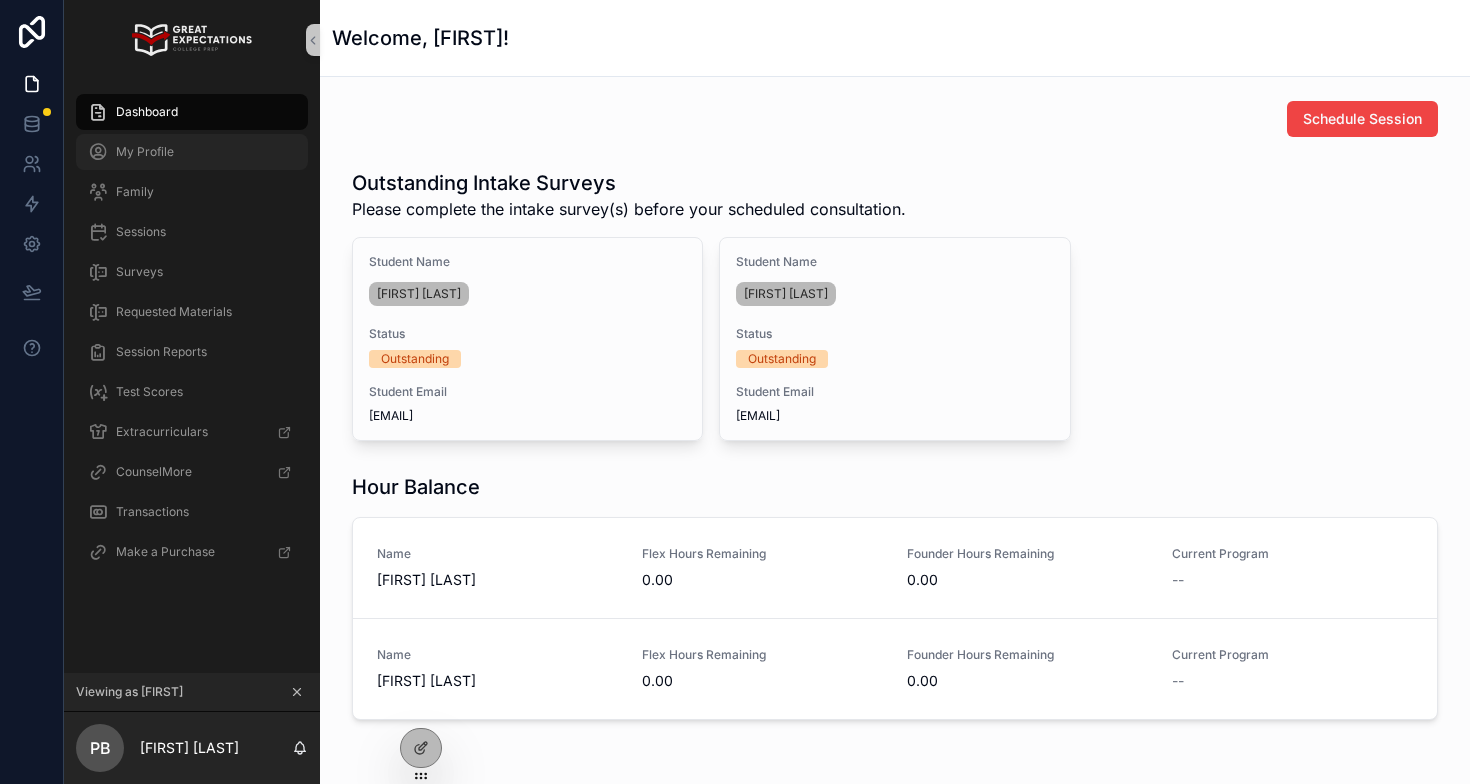 click on "My Profile" at bounding box center (145, 152) 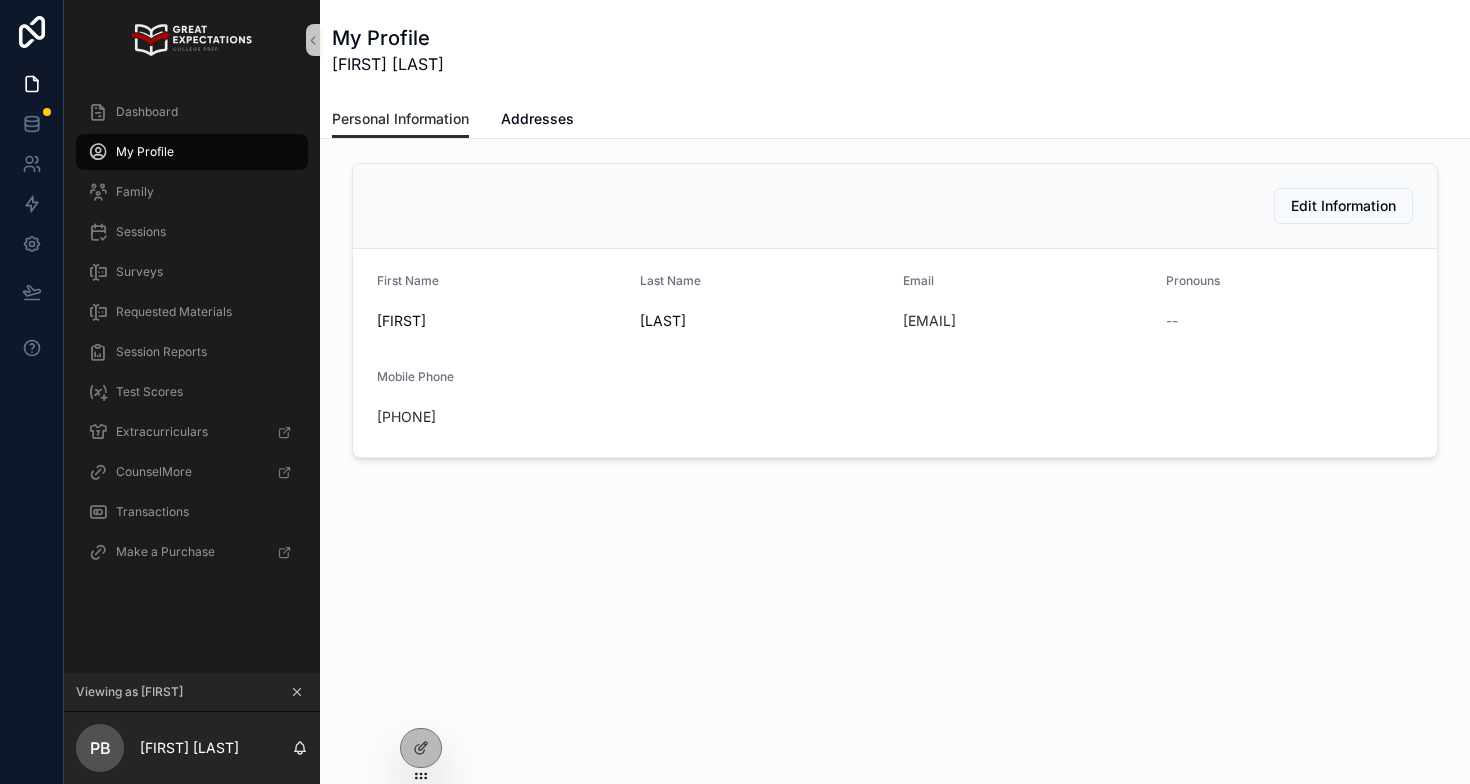 click at bounding box center (297, 692) 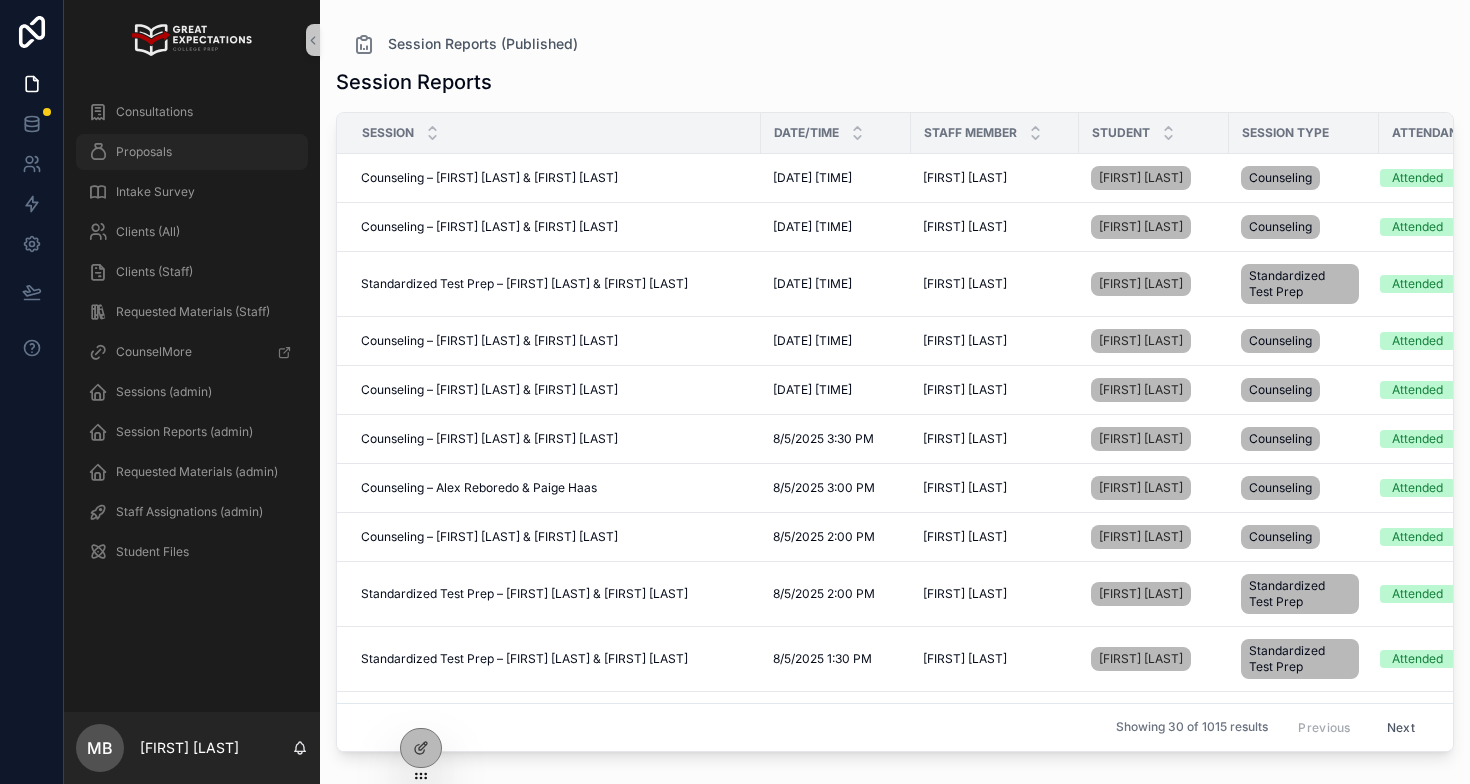 click on "Proposals" at bounding box center (192, 152) 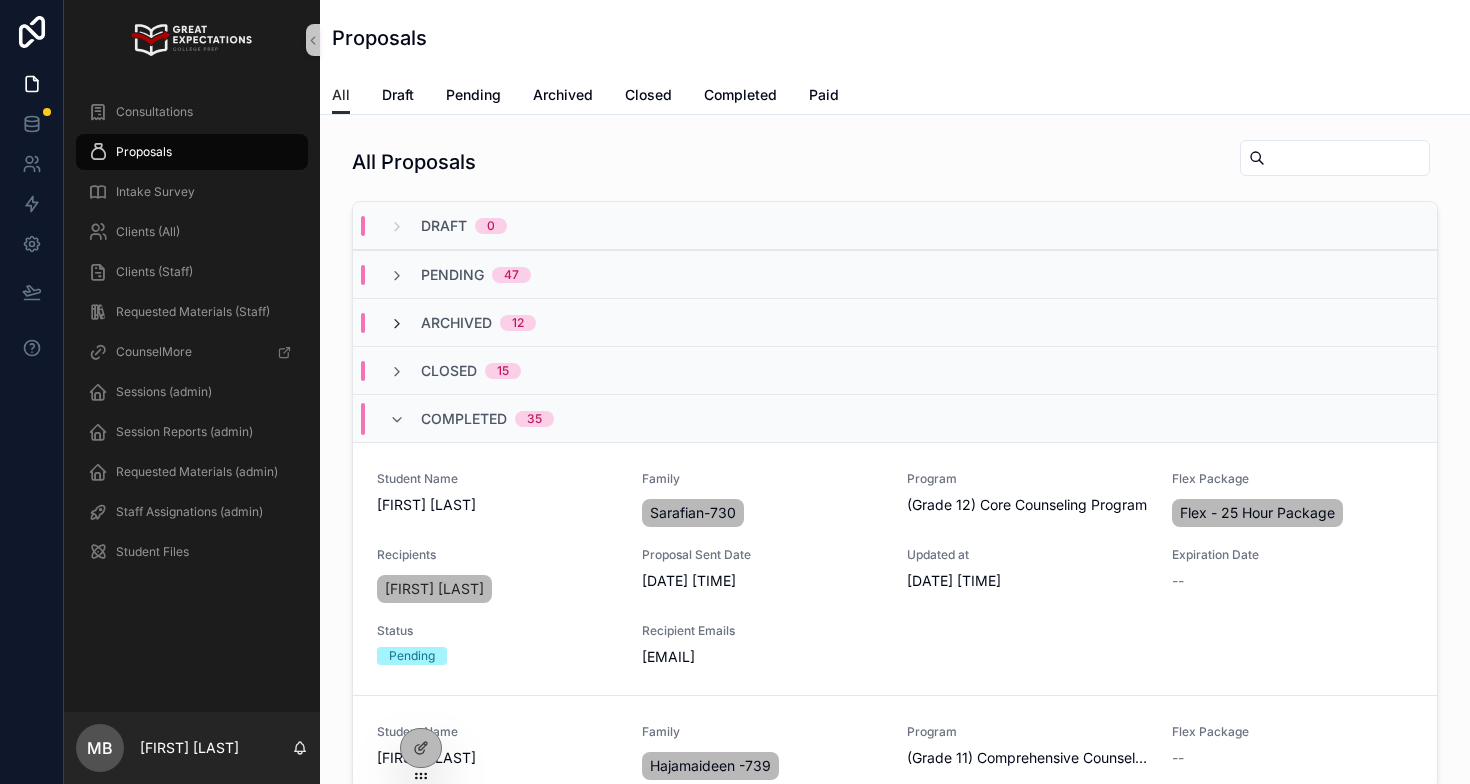 click at bounding box center [397, 324] 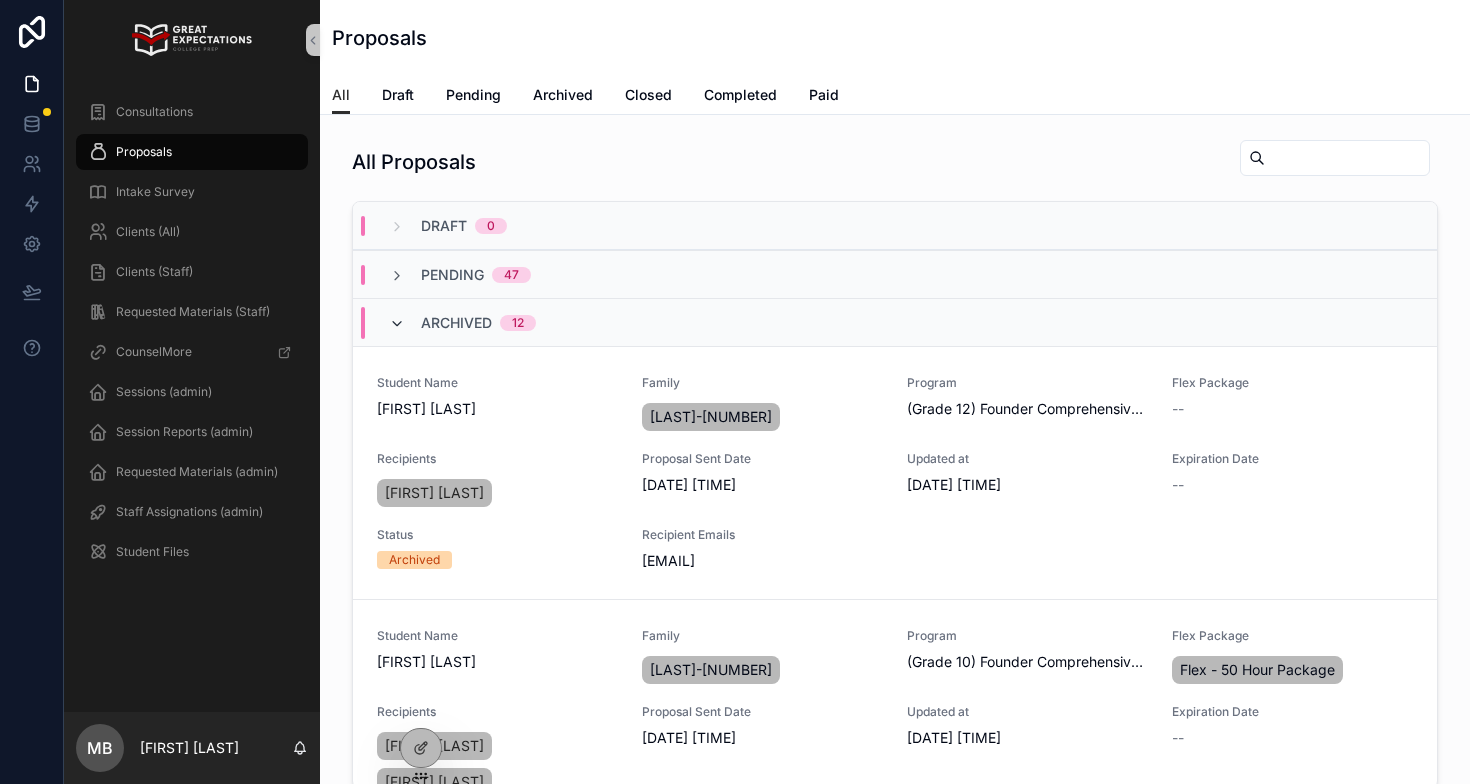 click at bounding box center (397, 324) 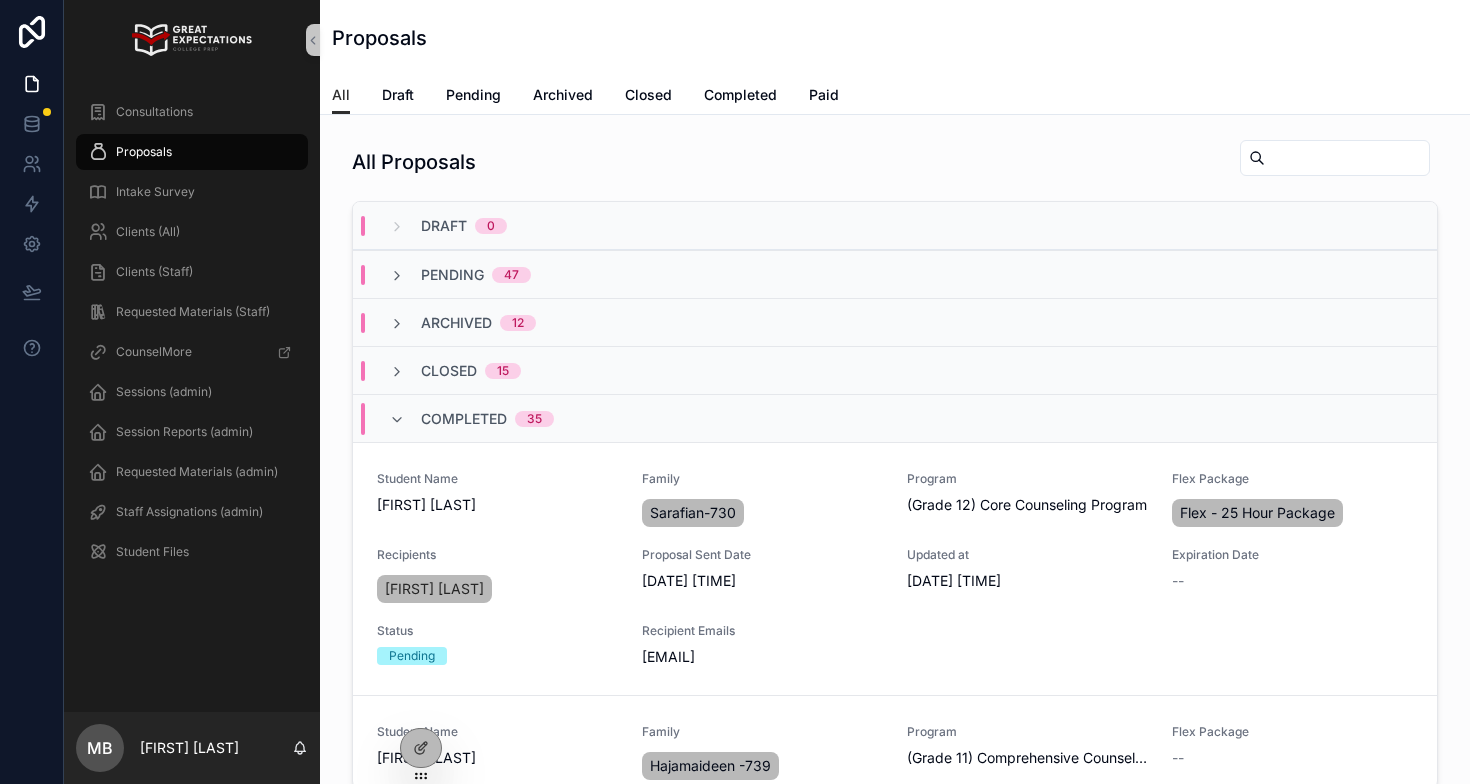click at bounding box center (1347, 158) 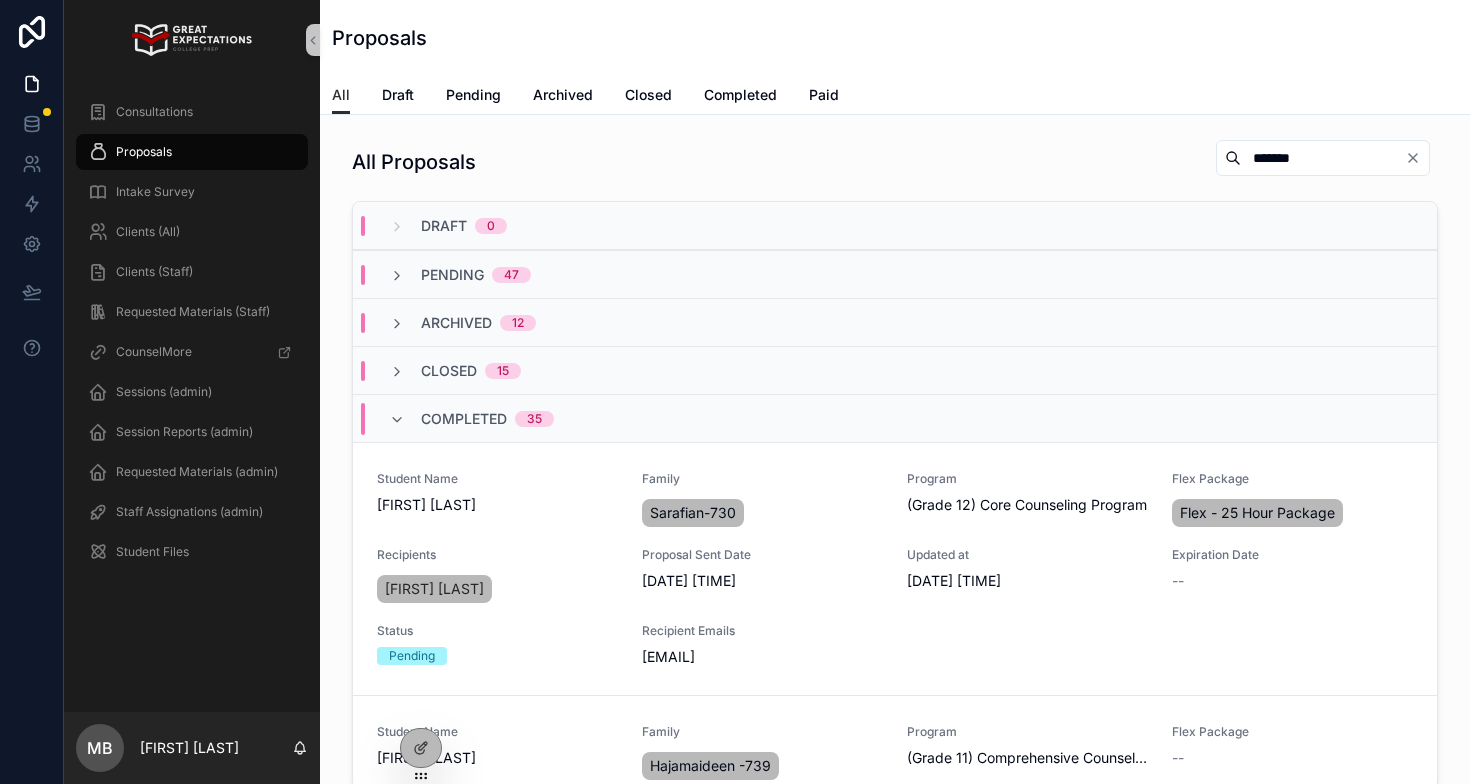 type on "*******" 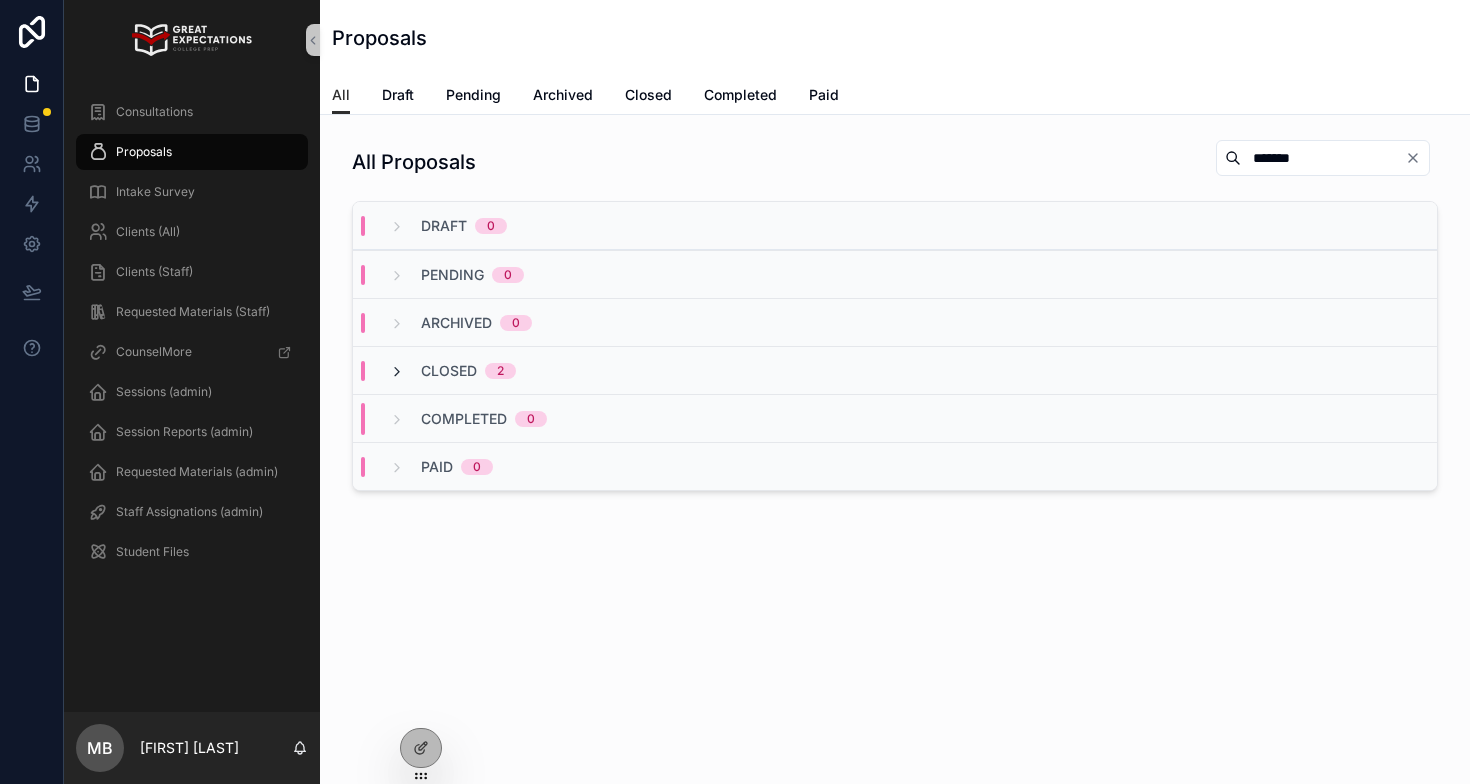click at bounding box center [397, 372] 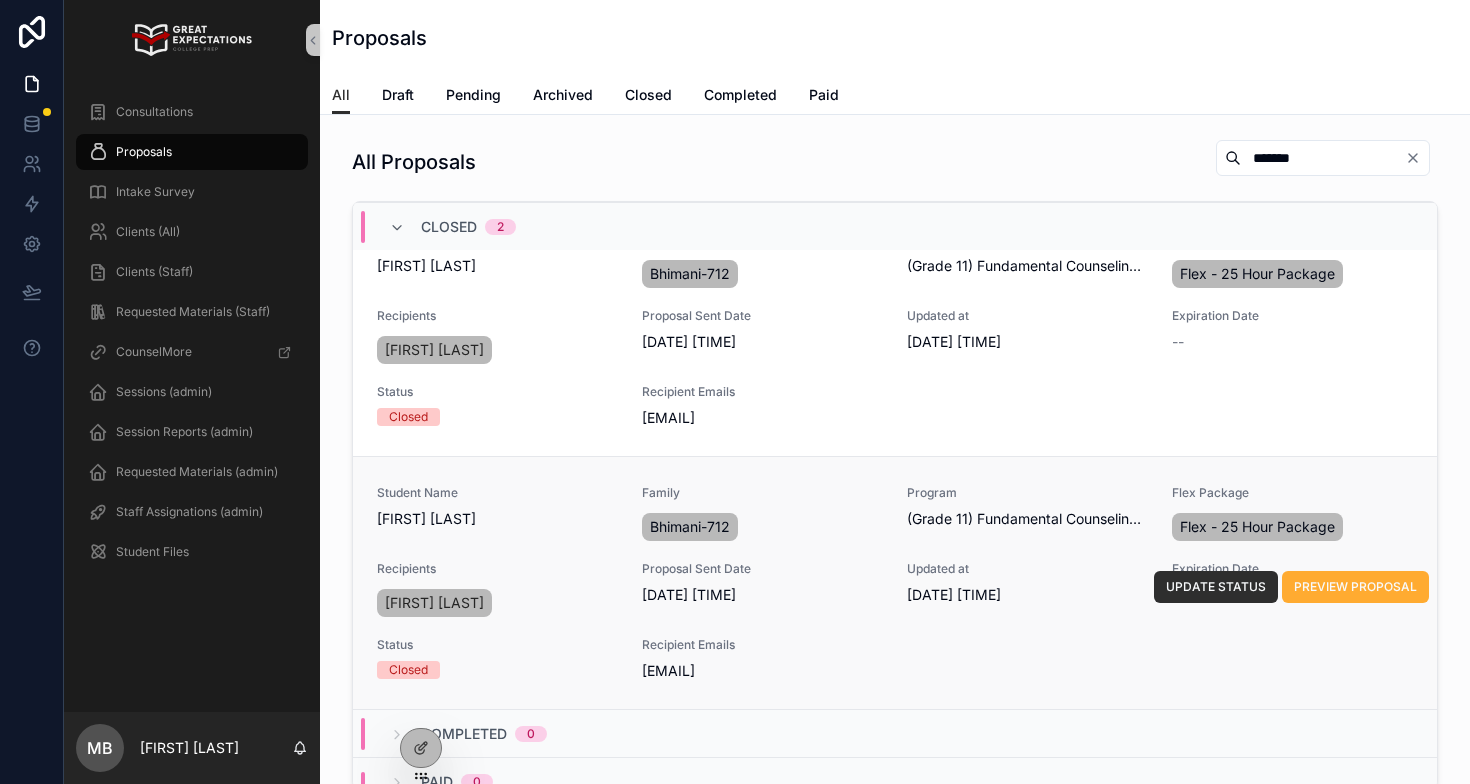 scroll, scrollTop: 183, scrollLeft: 0, axis: vertical 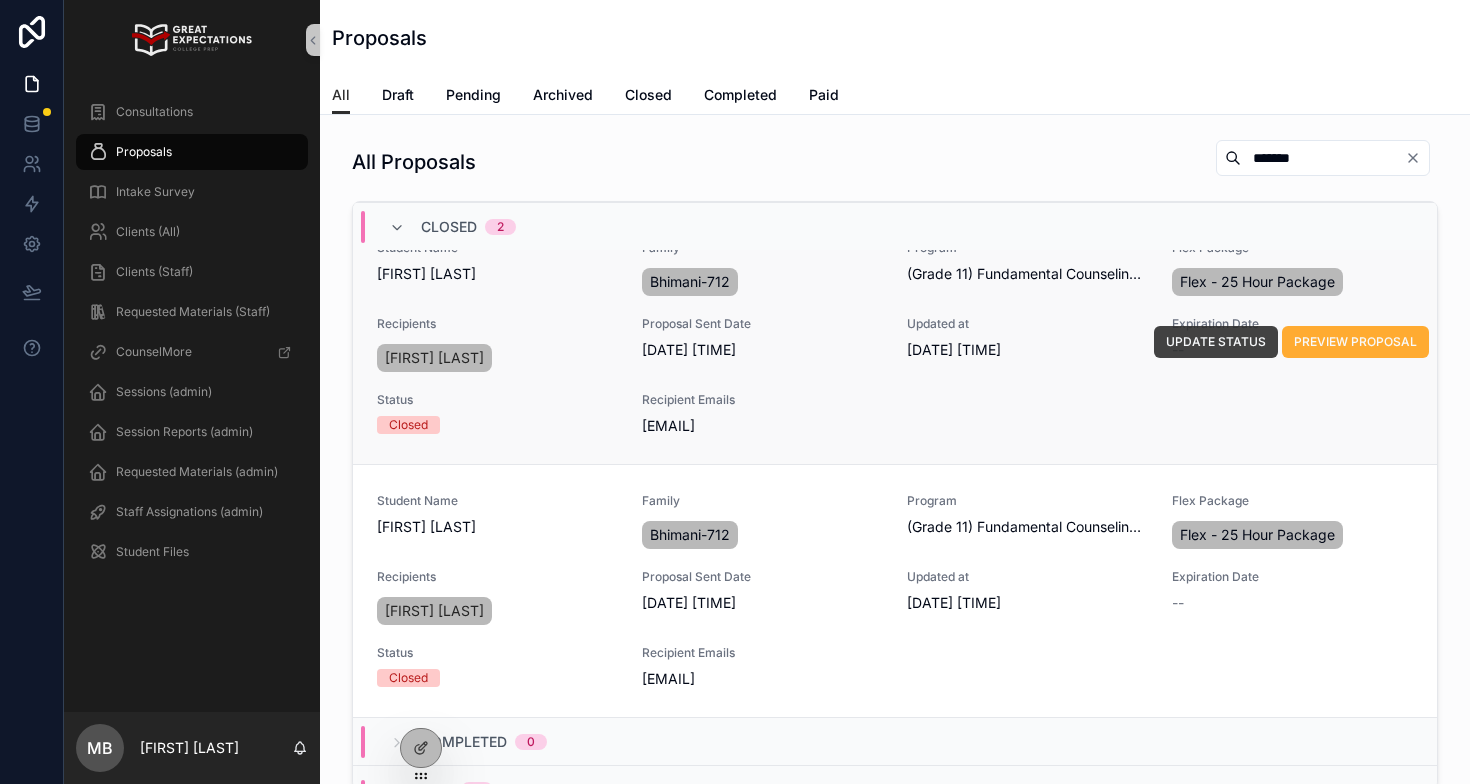 click on "UPDATE STATUS" at bounding box center [1216, 342] 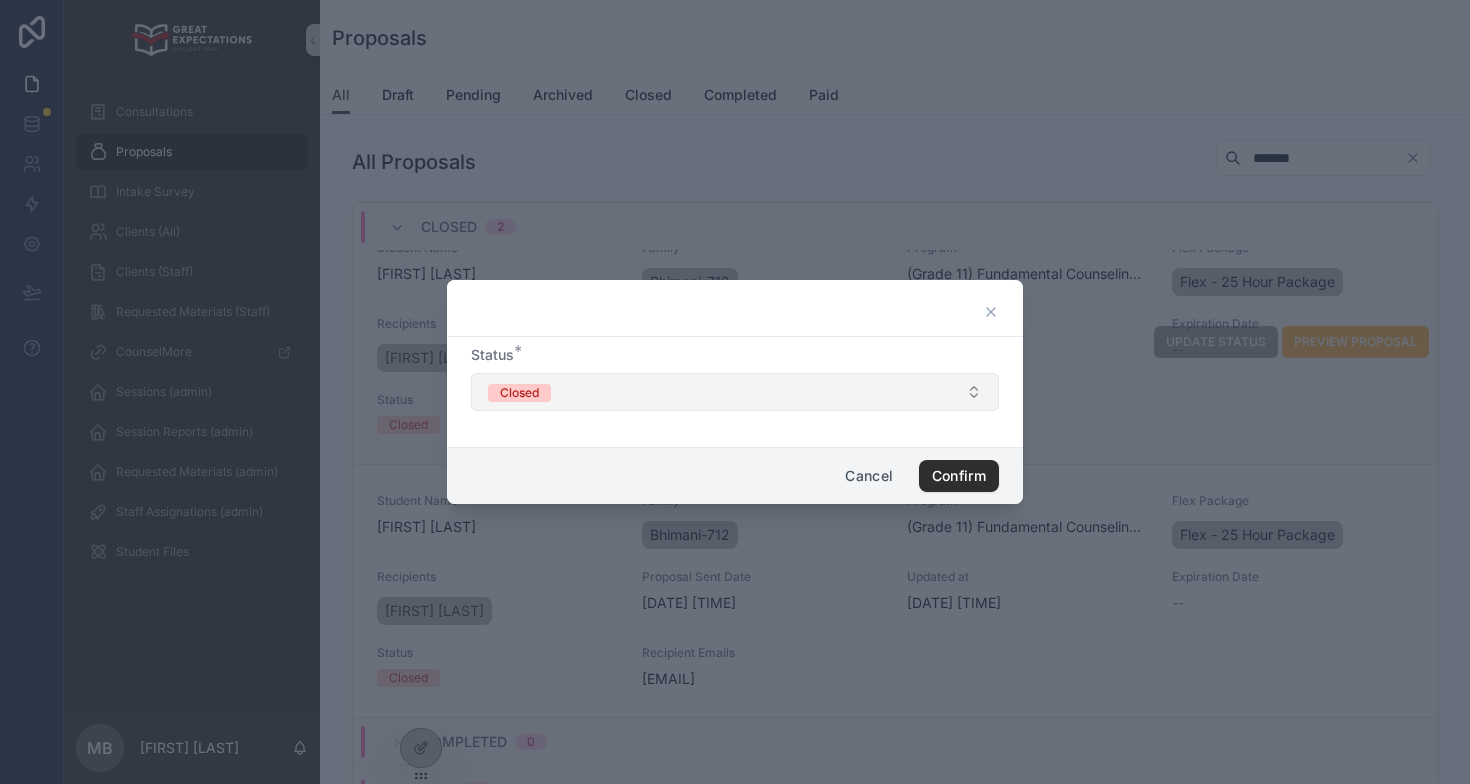 click on "Closed" at bounding box center [519, 393] 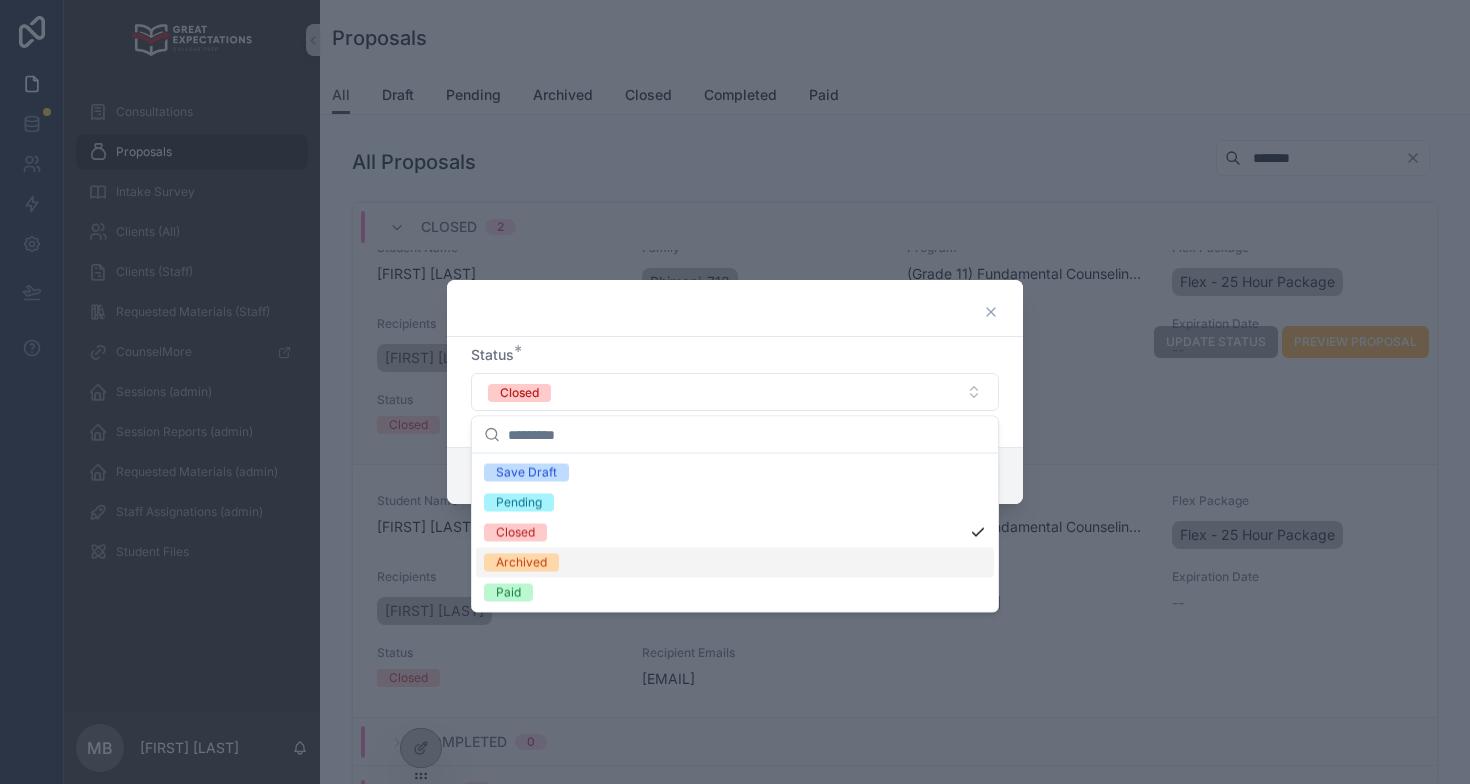 click on "Archived" at bounding box center (521, 563) 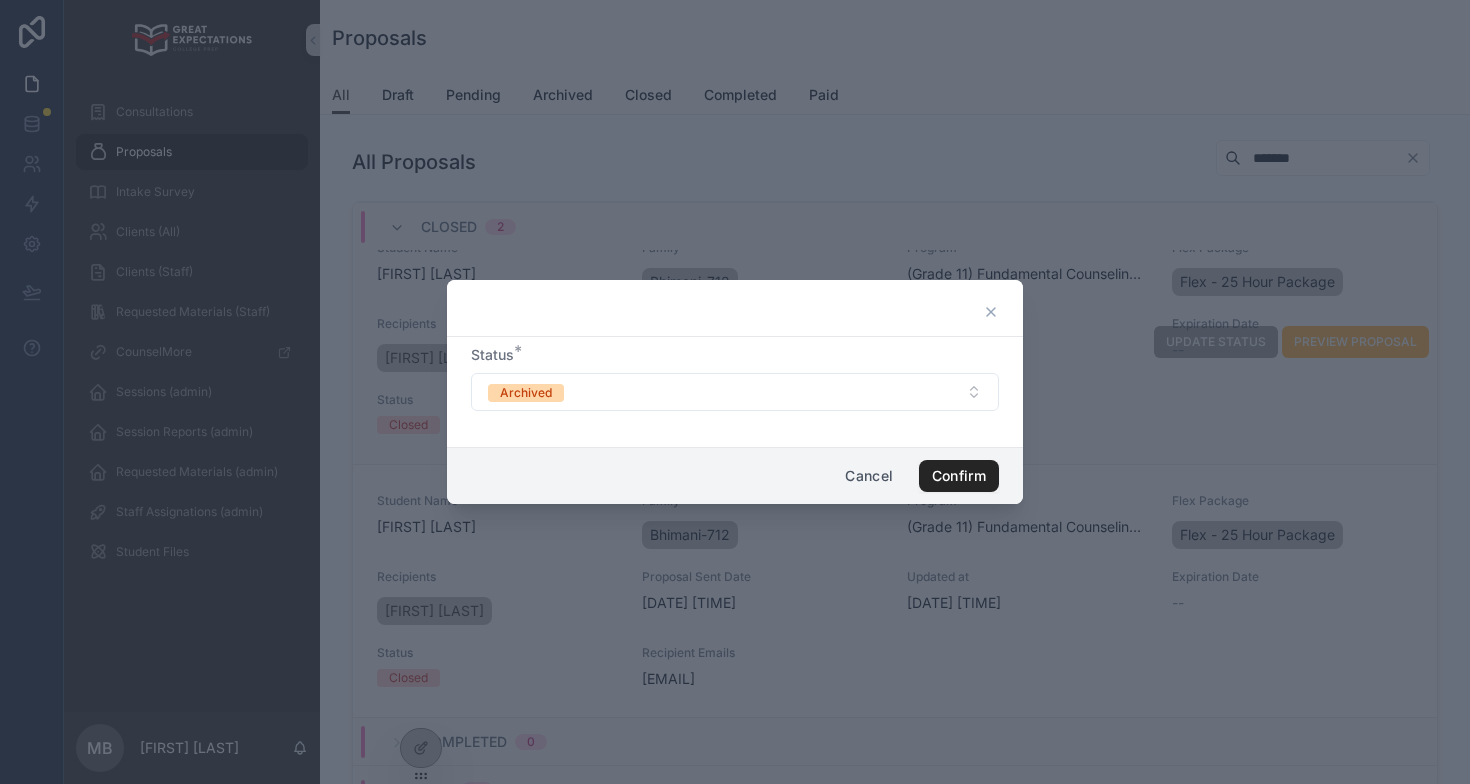 click on "Confirm" at bounding box center (959, 476) 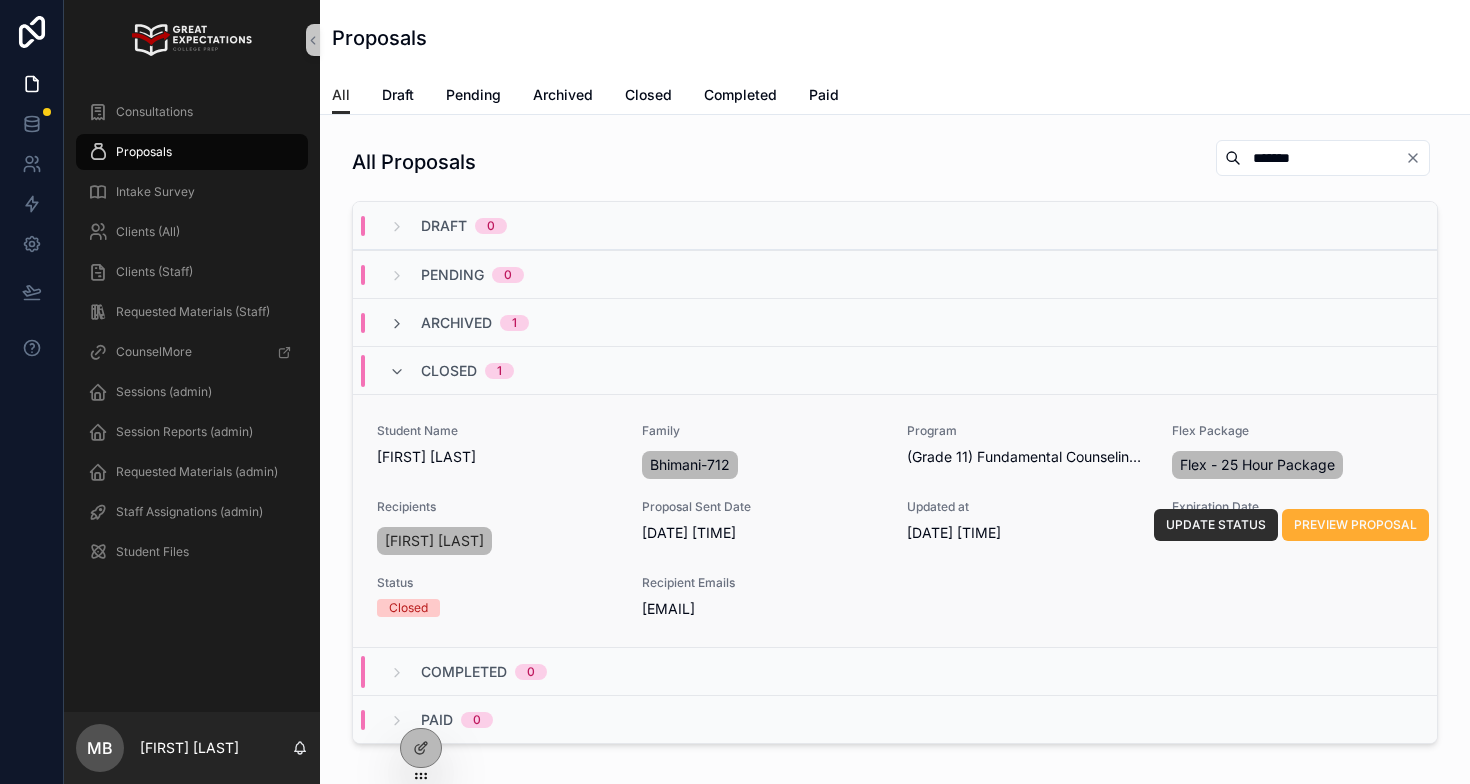scroll, scrollTop: 0, scrollLeft: 0, axis: both 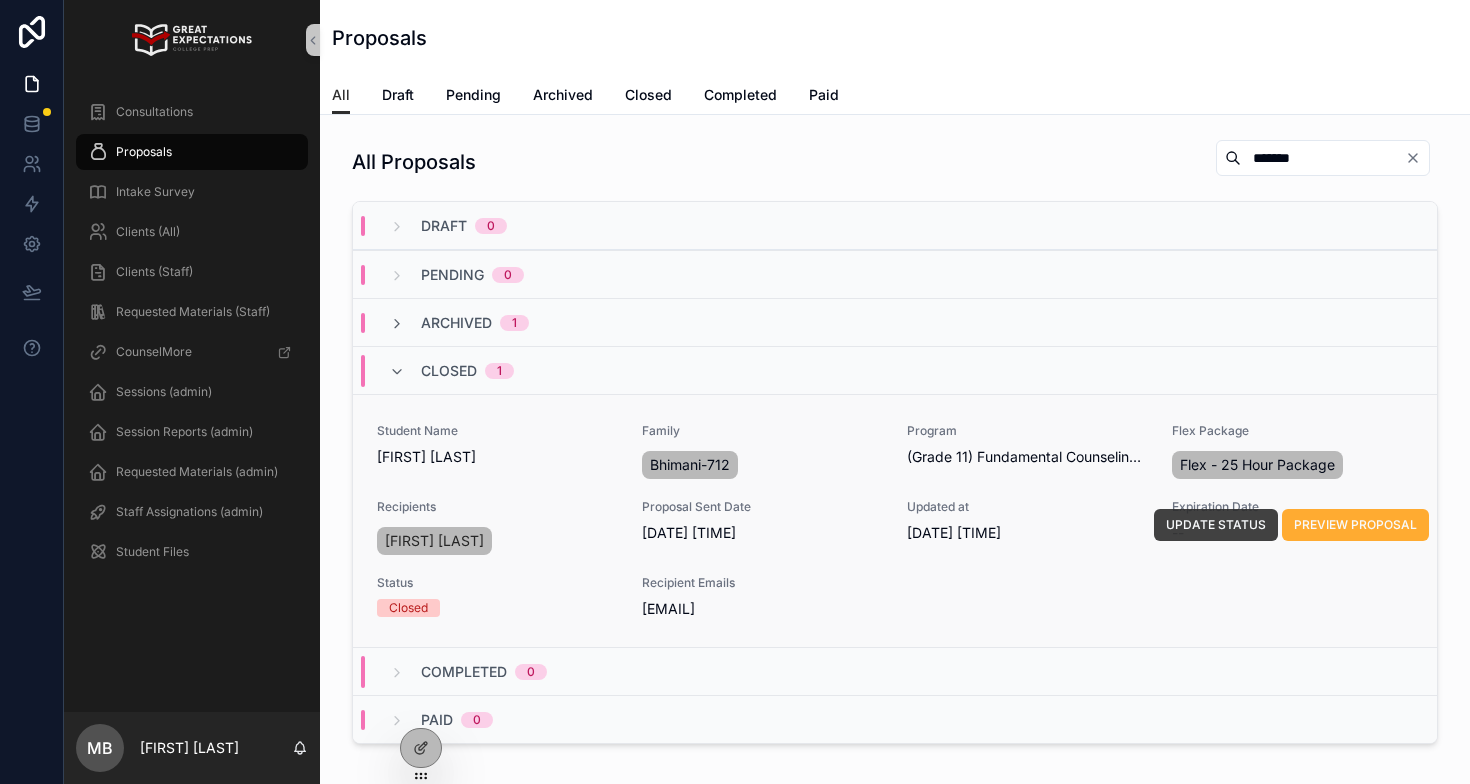 click on "UPDATE STATUS" at bounding box center [1216, 525] 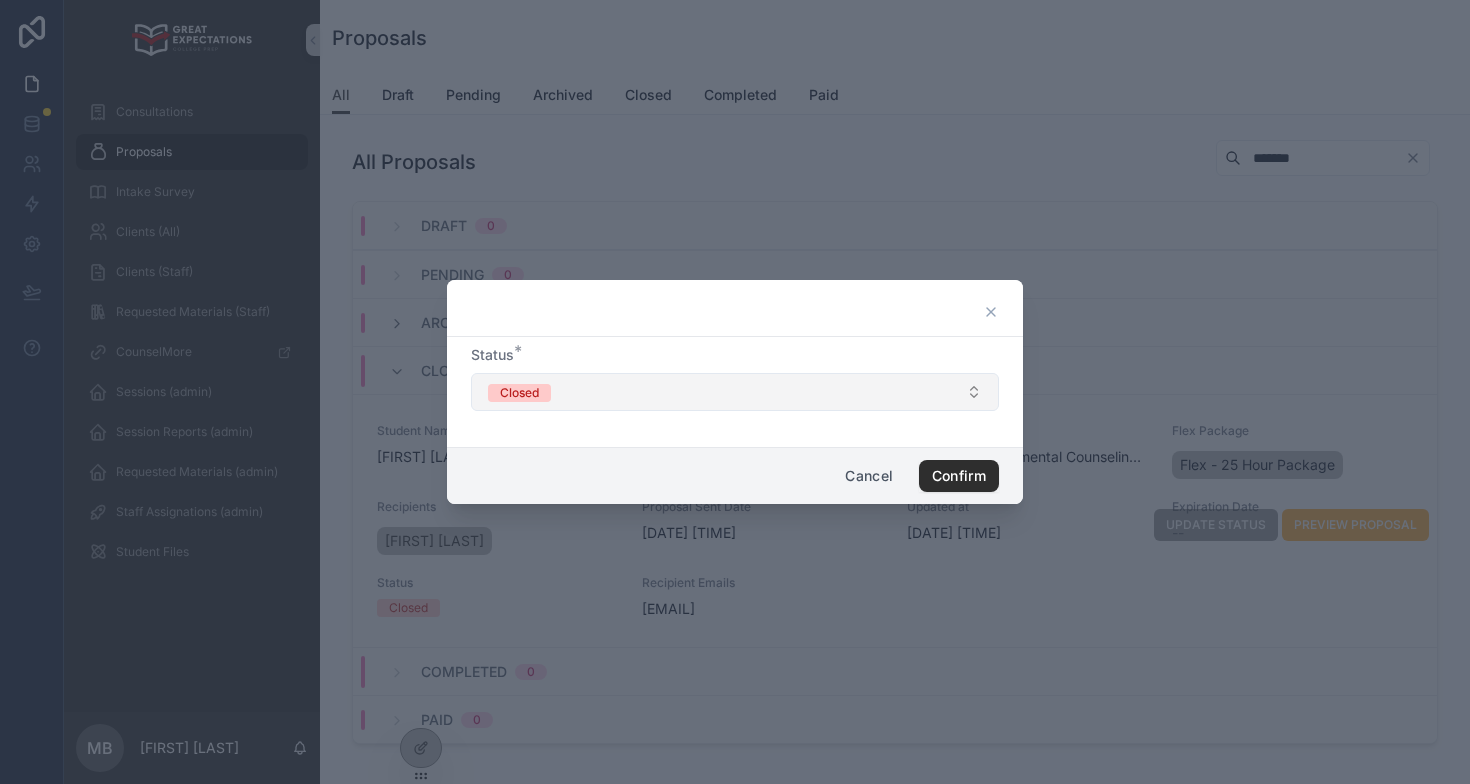 click on "Closed" at bounding box center [735, 392] 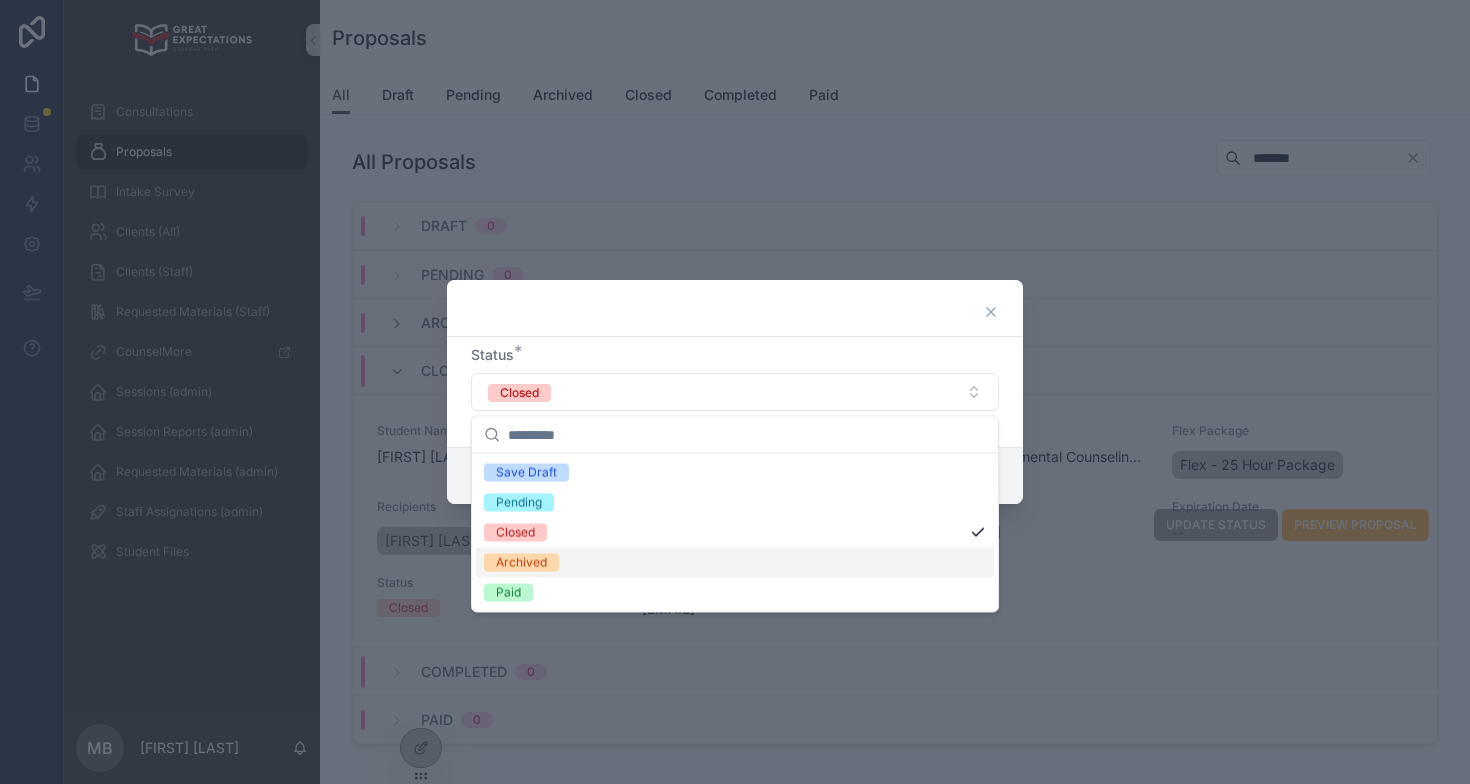 click on "Archived" at bounding box center (735, 563) 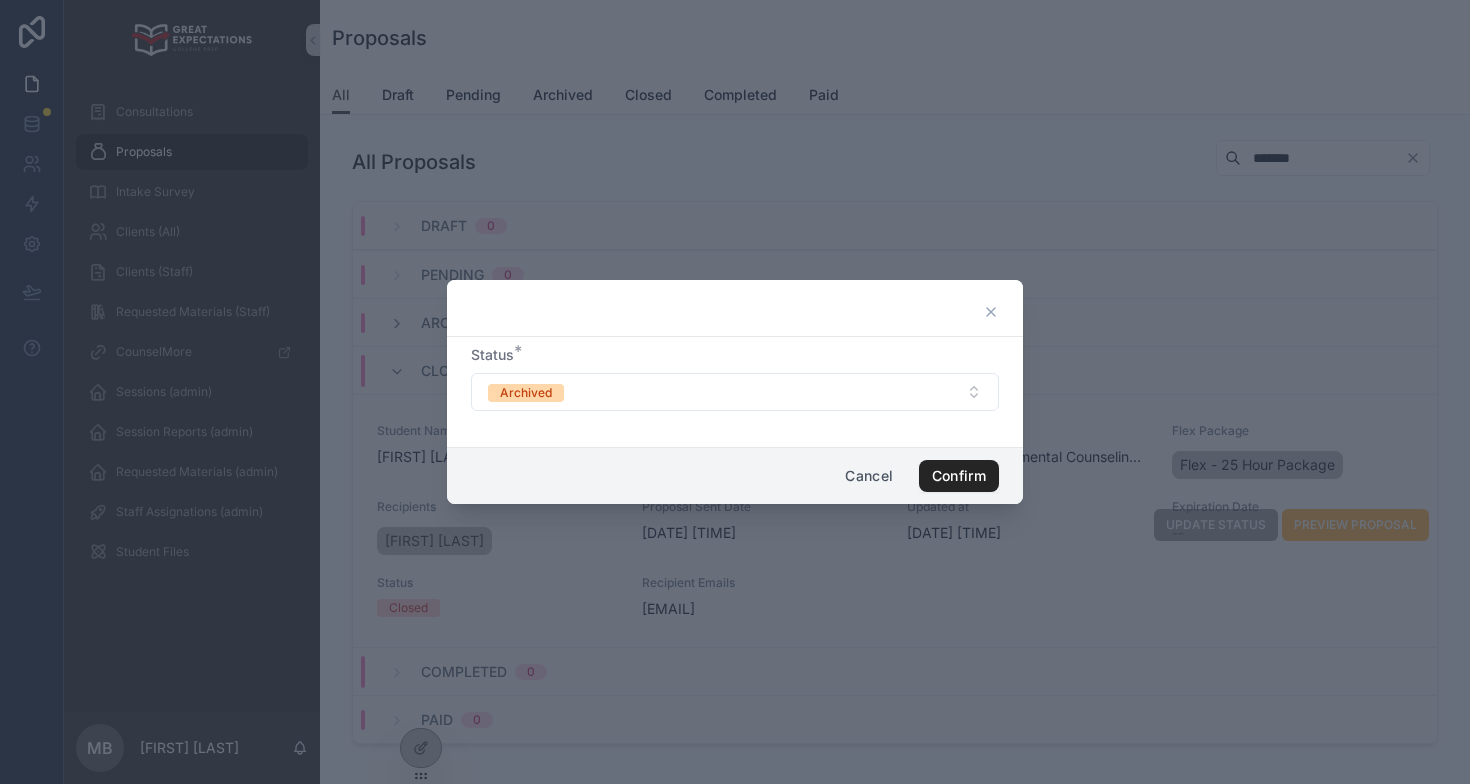 click on "Confirm" at bounding box center (959, 476) 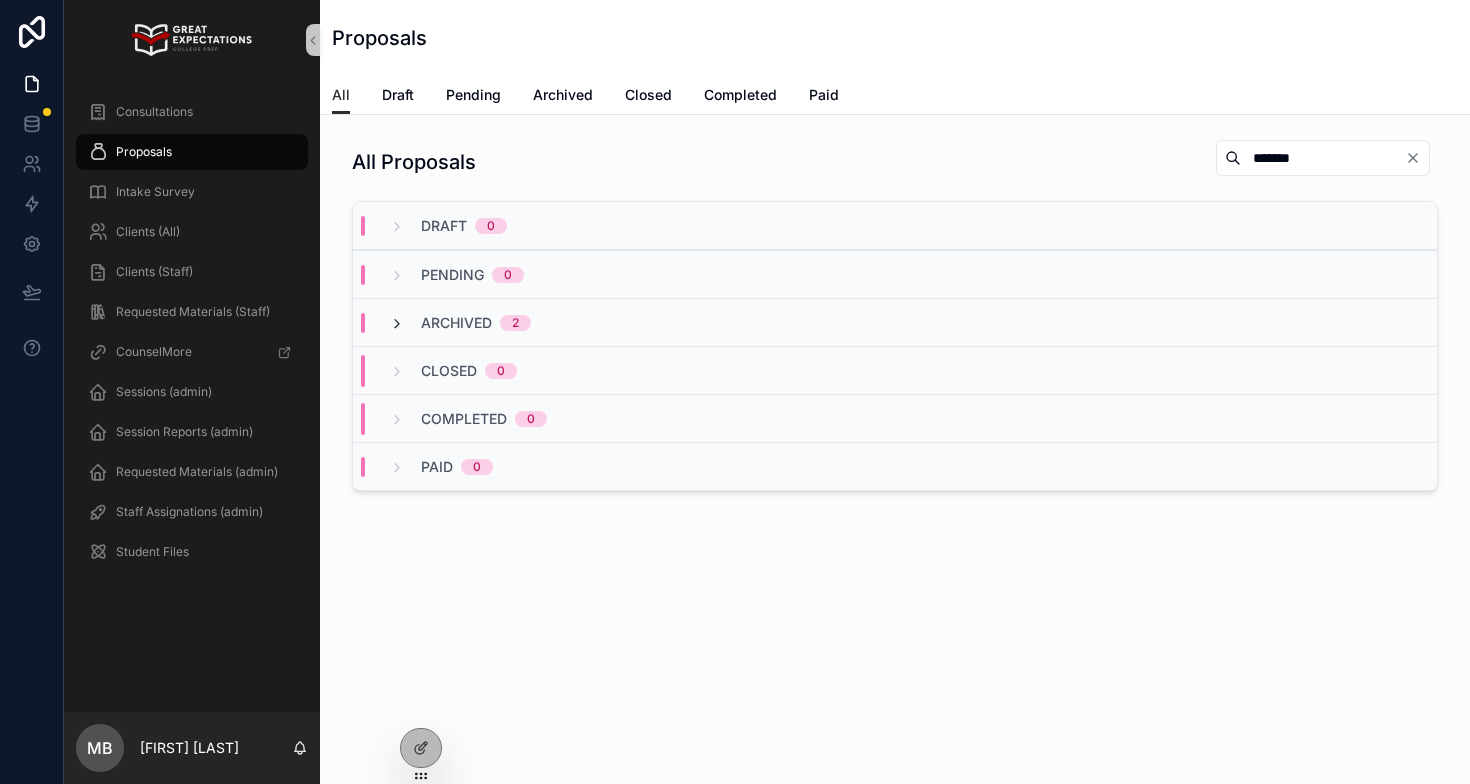 click at bounding box center [397, 324] 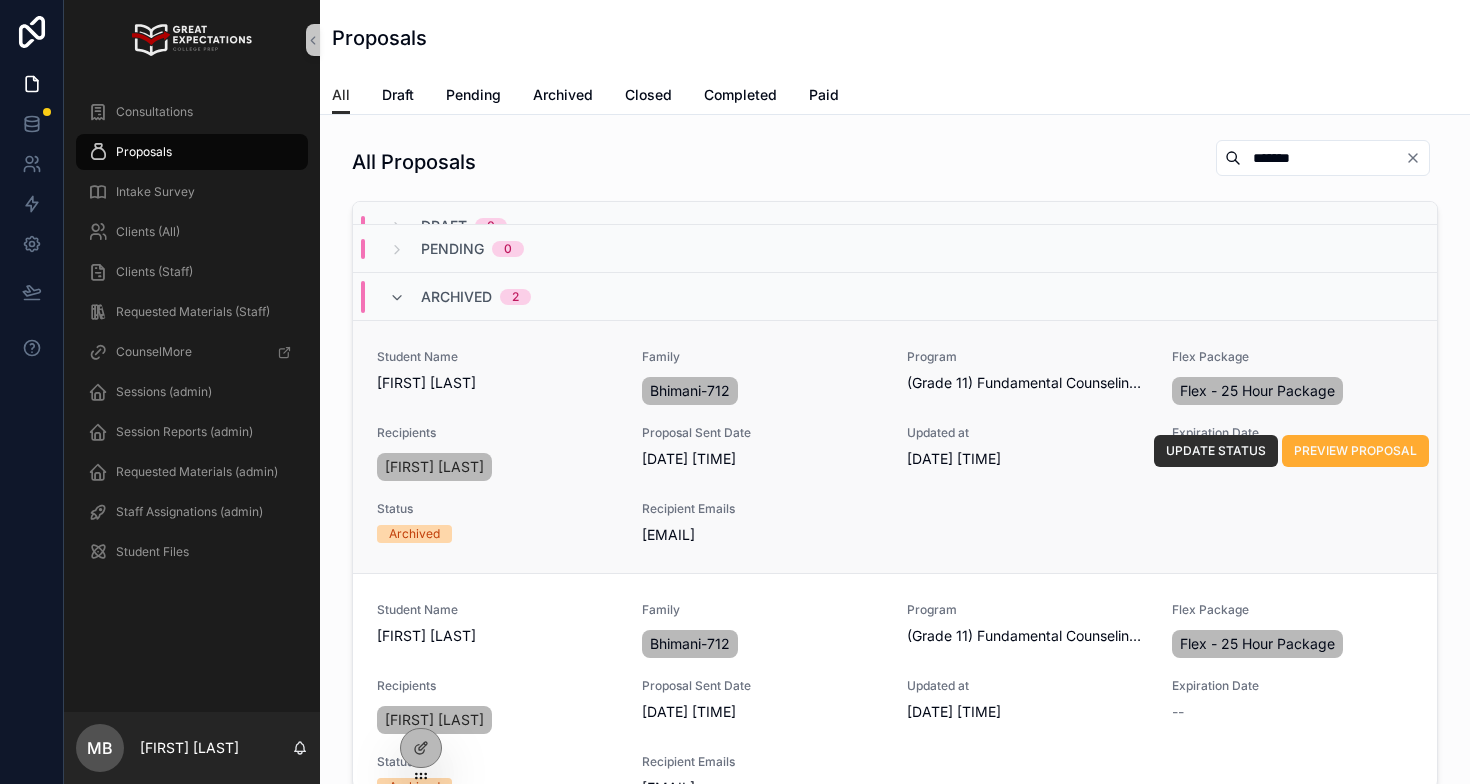 scroll, scrollTop: 0, scrollLeft: 0, axis: both 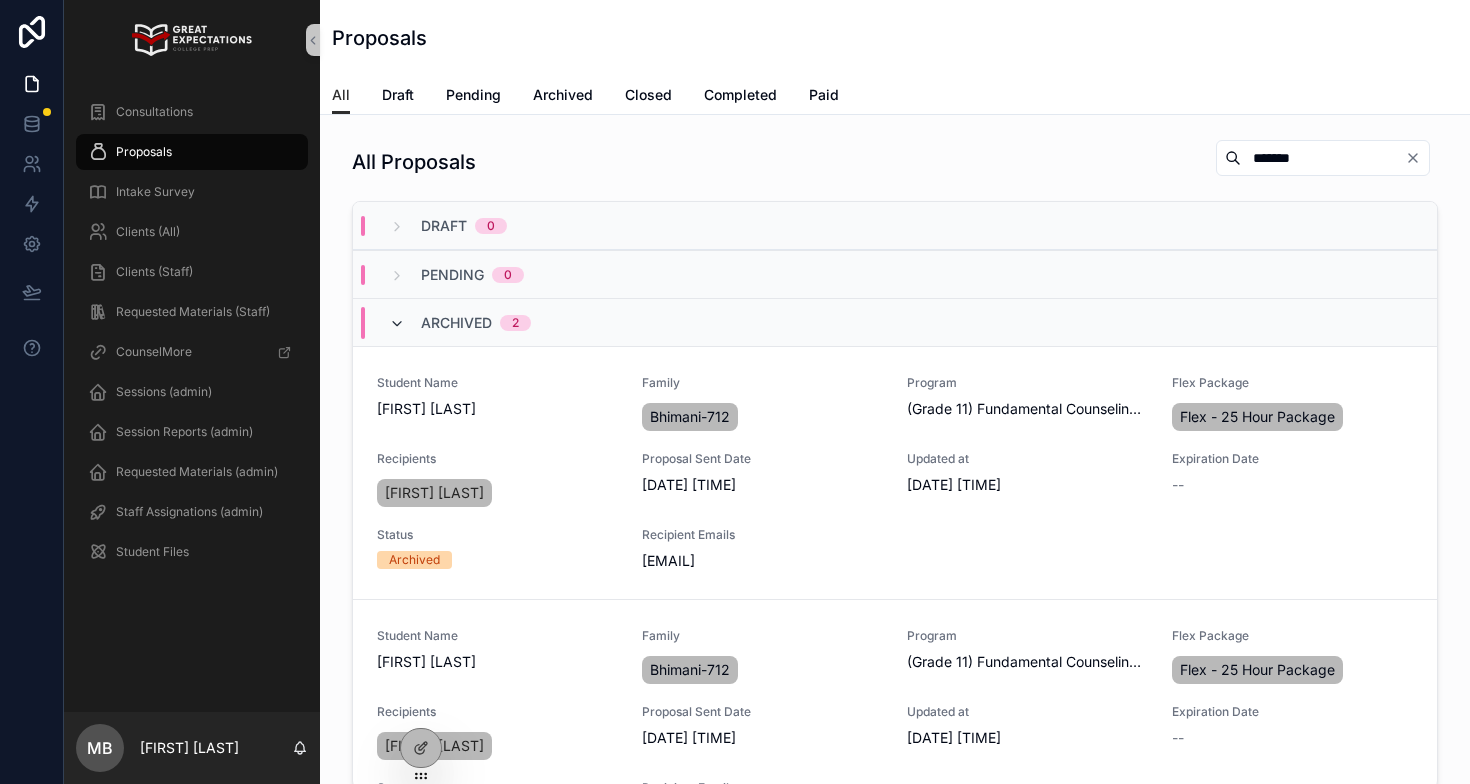 click at bounding box center [397, 324] 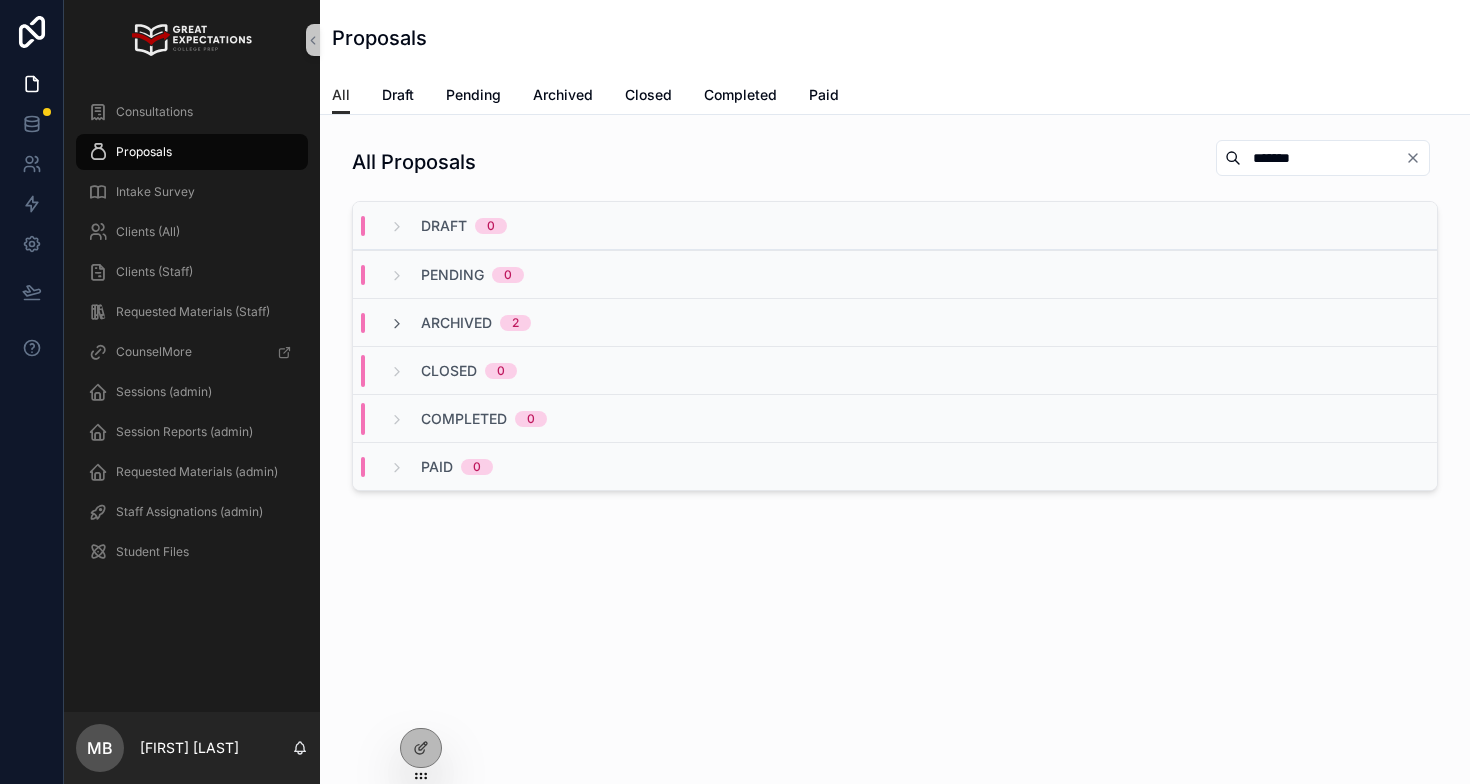 click on "*******" at bounding box center (1323, 158) 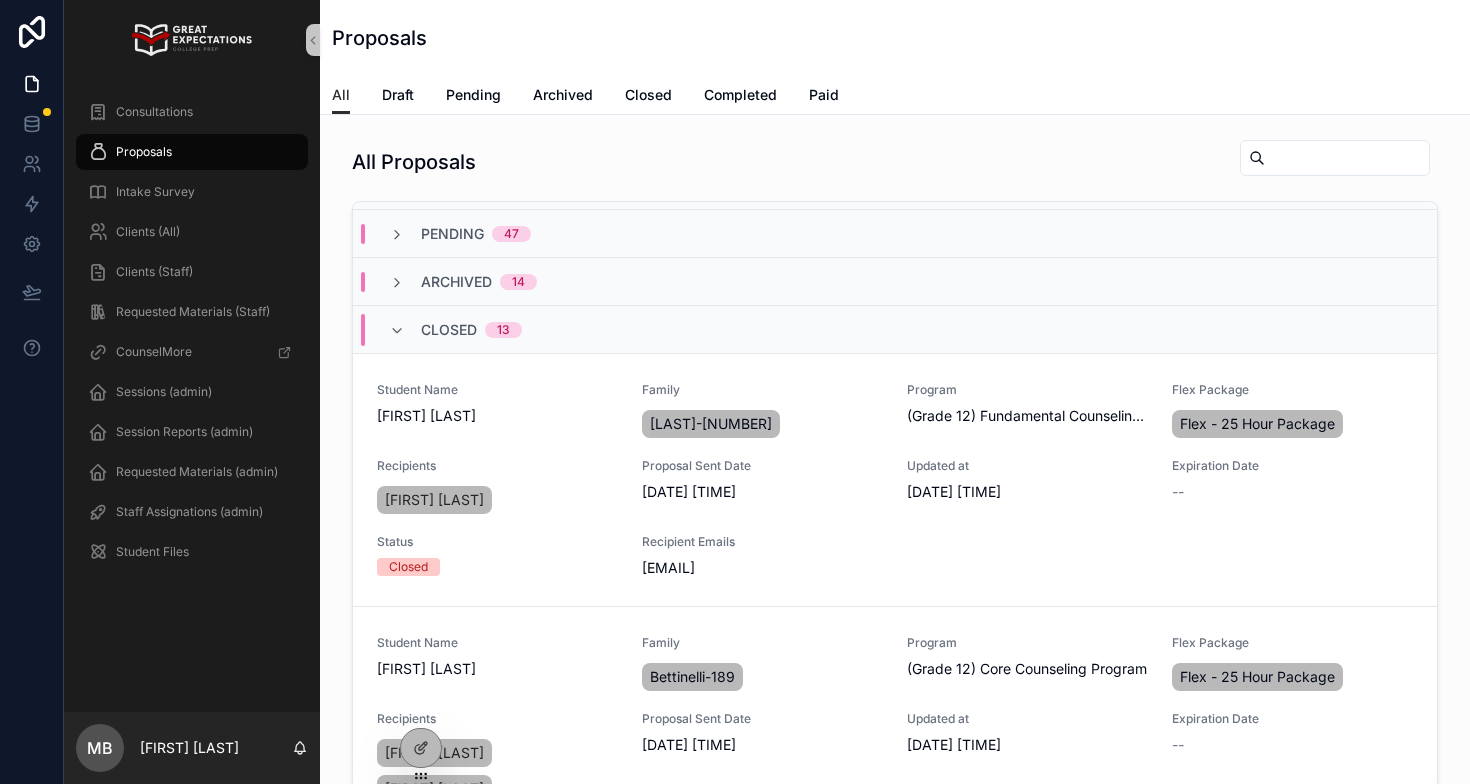 scroll, scrollTop: 0, scrollLeft: 0, axis: both 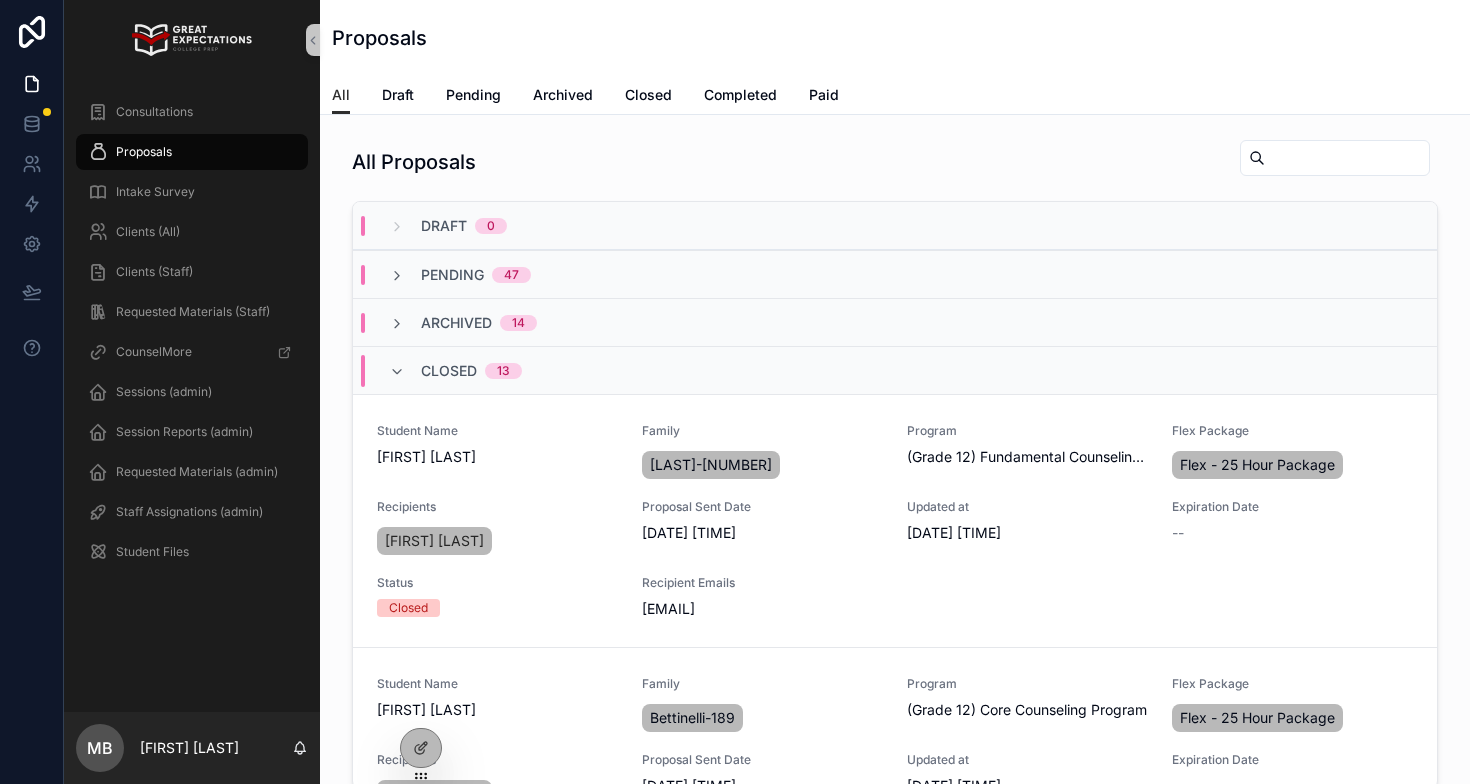 type 